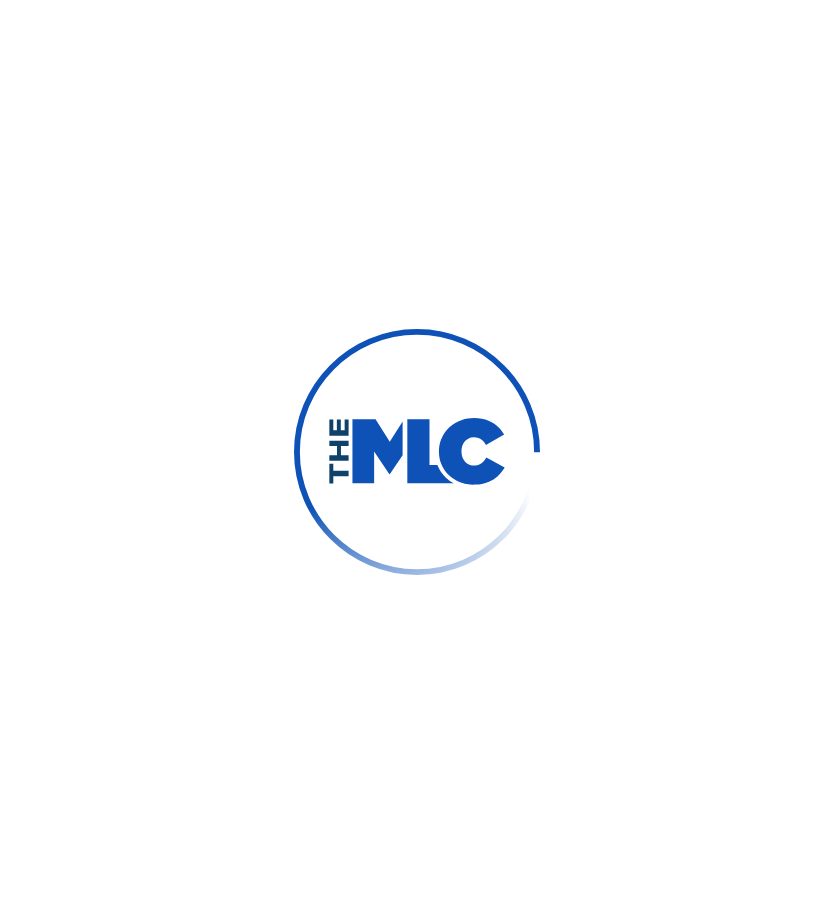 scroll, scrollTop: 0, scrollLeft: 0, axis: both 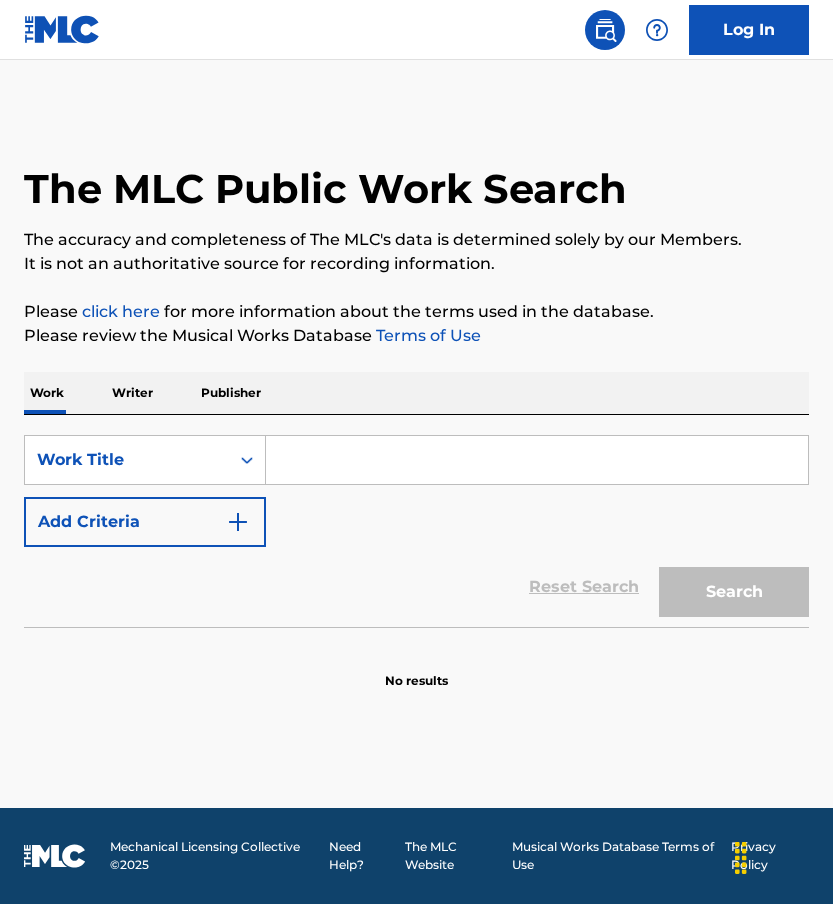 click on "Add Criteria" at bounding box center [145, 522] 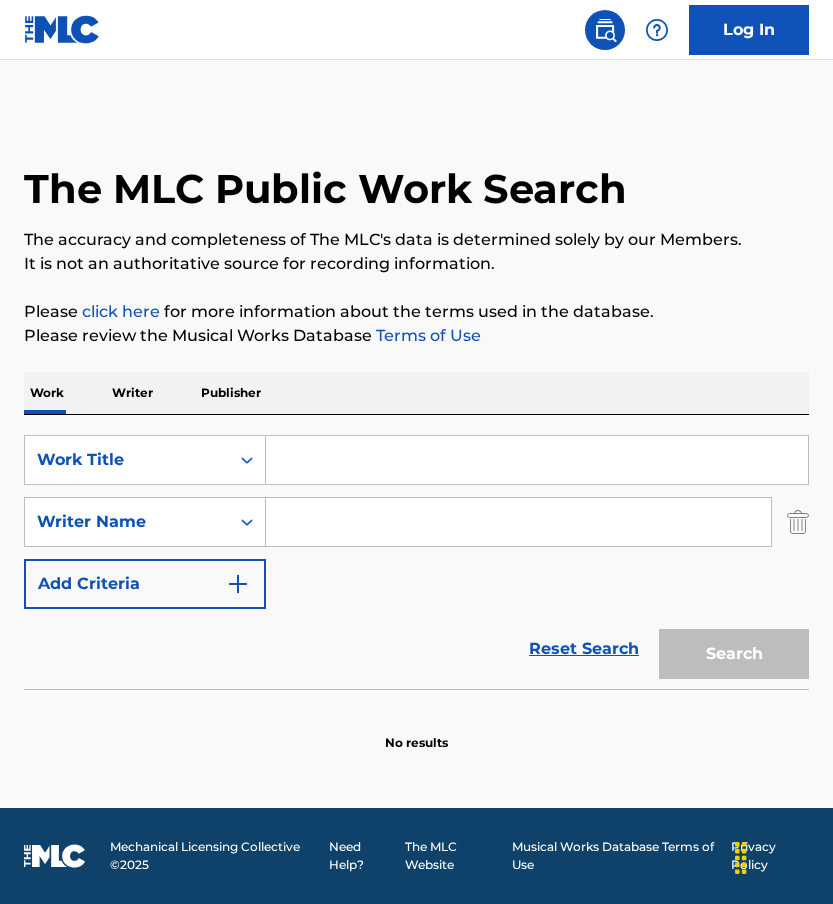 click at bounding box center (518, 522) 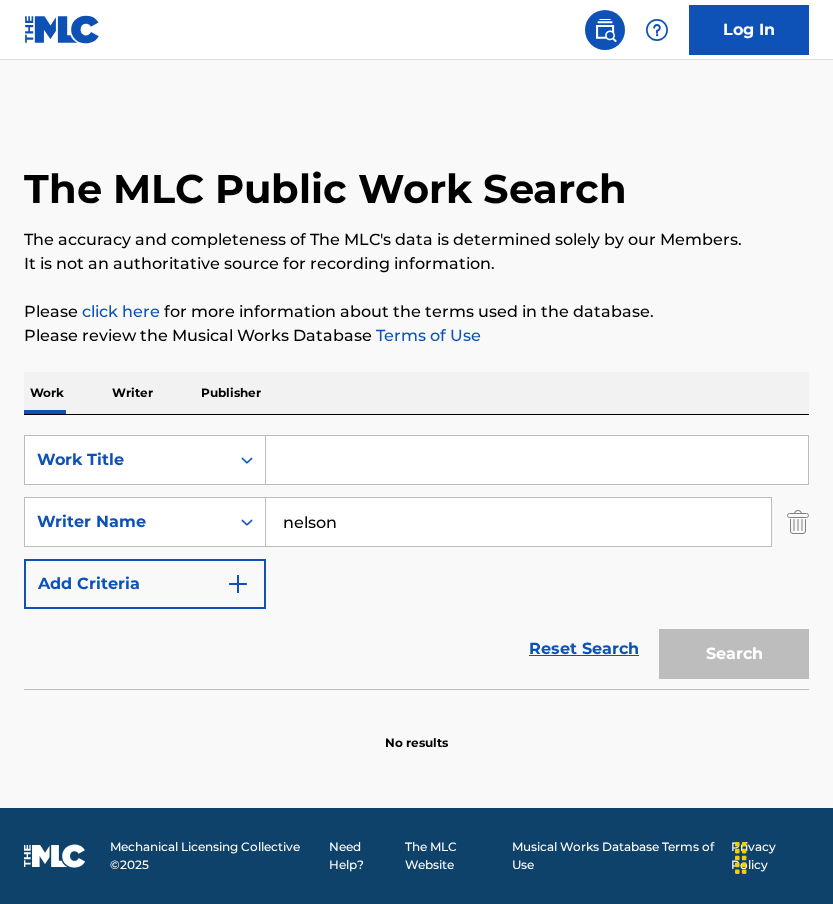 type on "nelson" 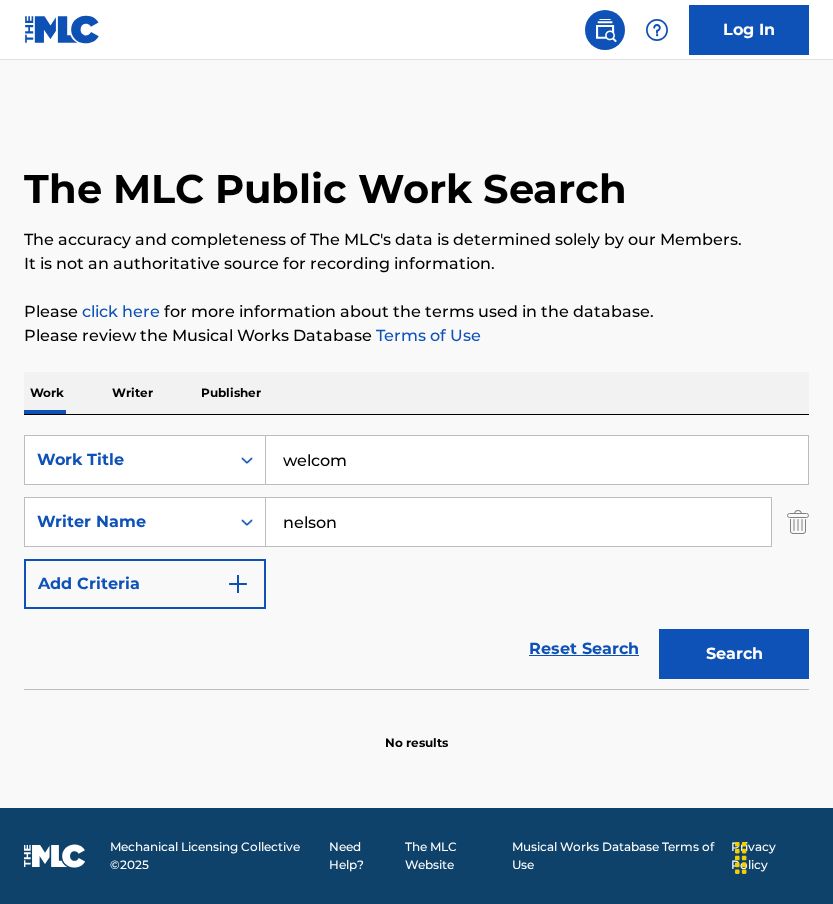 click on "The MLC Public Work Search The accuracy and completeness of The MLC's data is determined solely by our Members. It is not an authoritative source for recording information. Please   click here   for more information about the terms used in the database. Please review the Musical Works Database   Terms of Use Work Writer Publisher SearchWithCriteriac0329e04-e8b9-469e-a7b3-21f6a27505ae Work Title welcom SearchWithCriteriaf149888b-3aef-4bcc-b2c3-f107d906443f Writer Name [LAST] Add Criteria Reset Search Search No results" at bounding box center (416, 431) 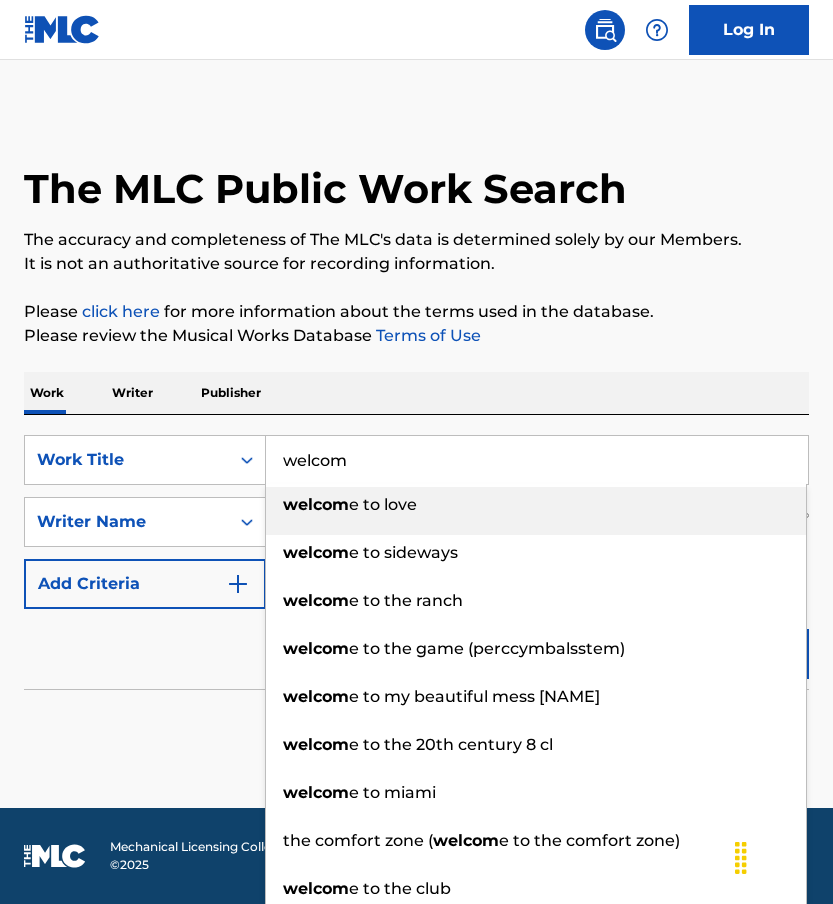 click on "welcom" at bounding box center (537, 460) 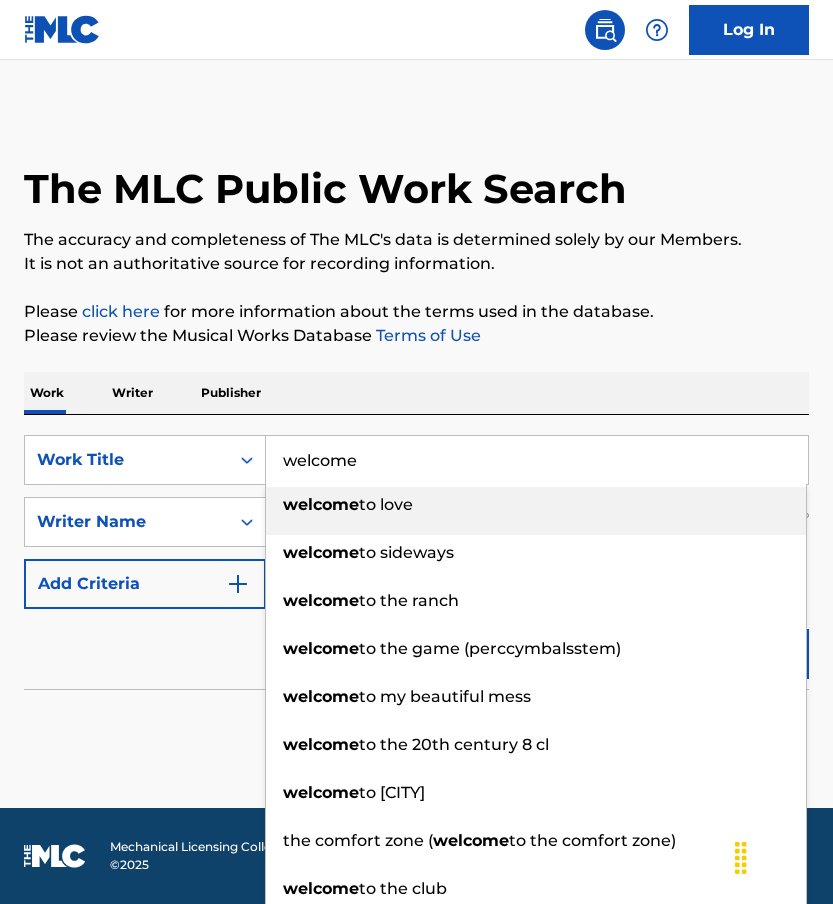 type on "welcome" 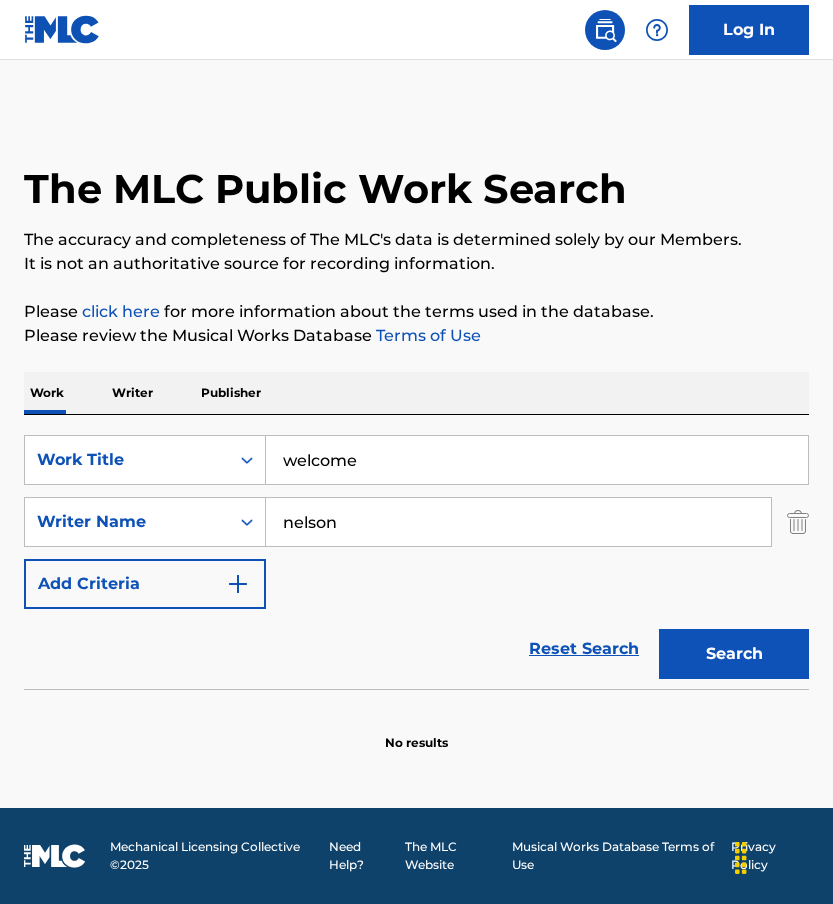 click on "Please review the Musical Works Database   Terms of Use" at bounding box center (416, 336) 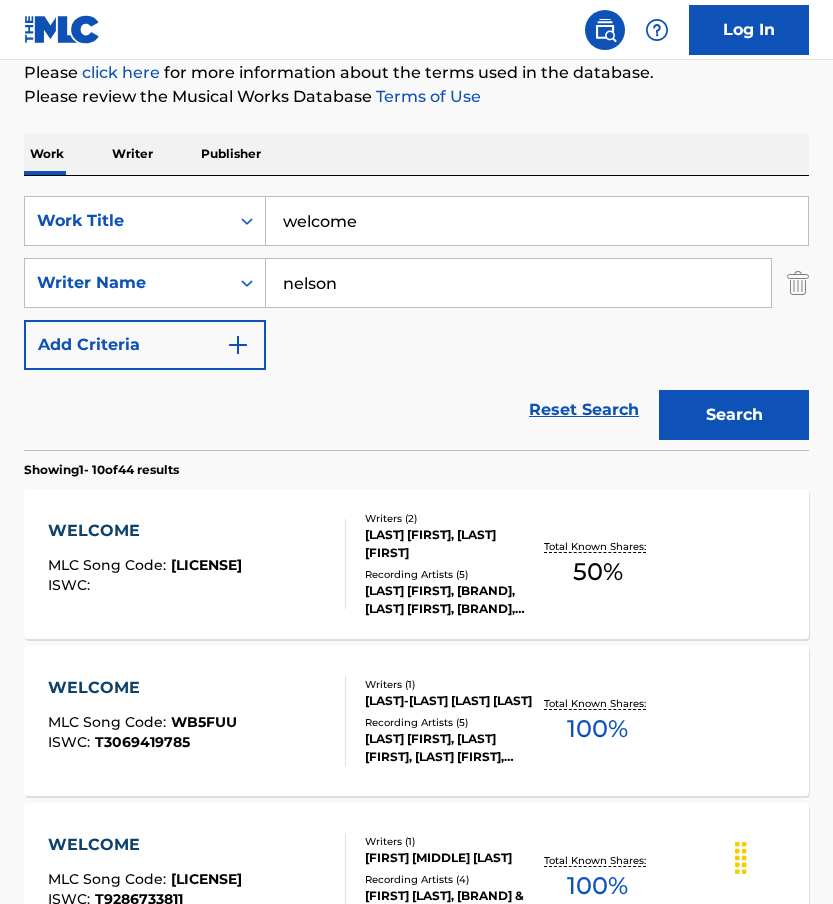 scroll, scrollTop: 0, scrollLeft: 0, axis: both 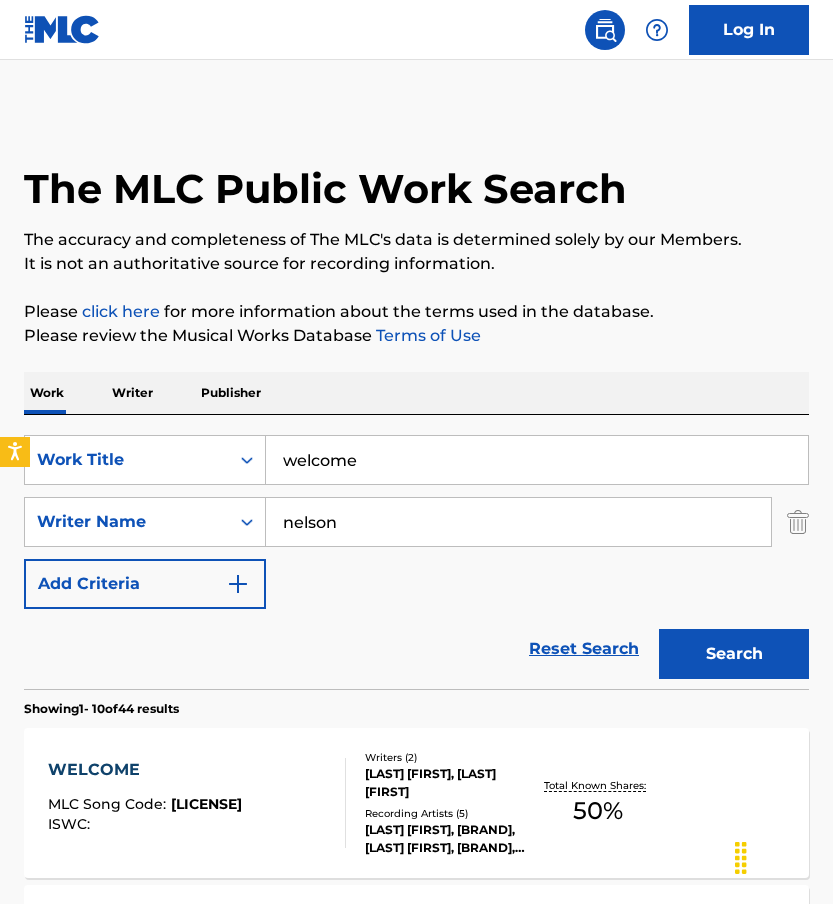 click on "nelson" at bounding box center (518, 522) 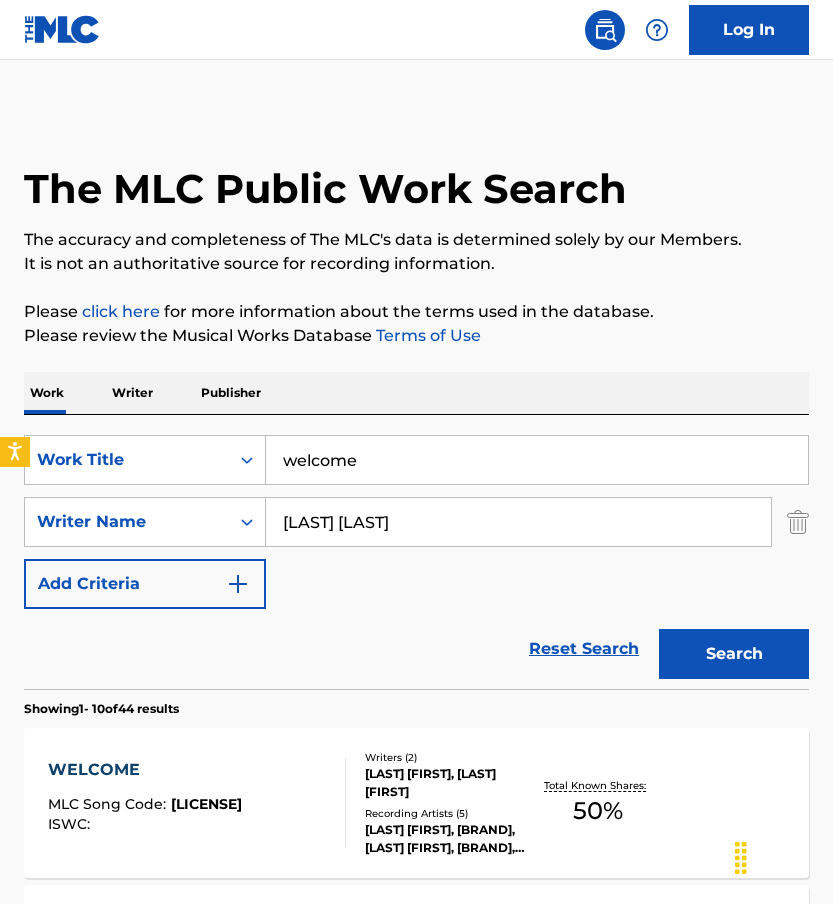 click on "Search" at bounding box center [734, 654] 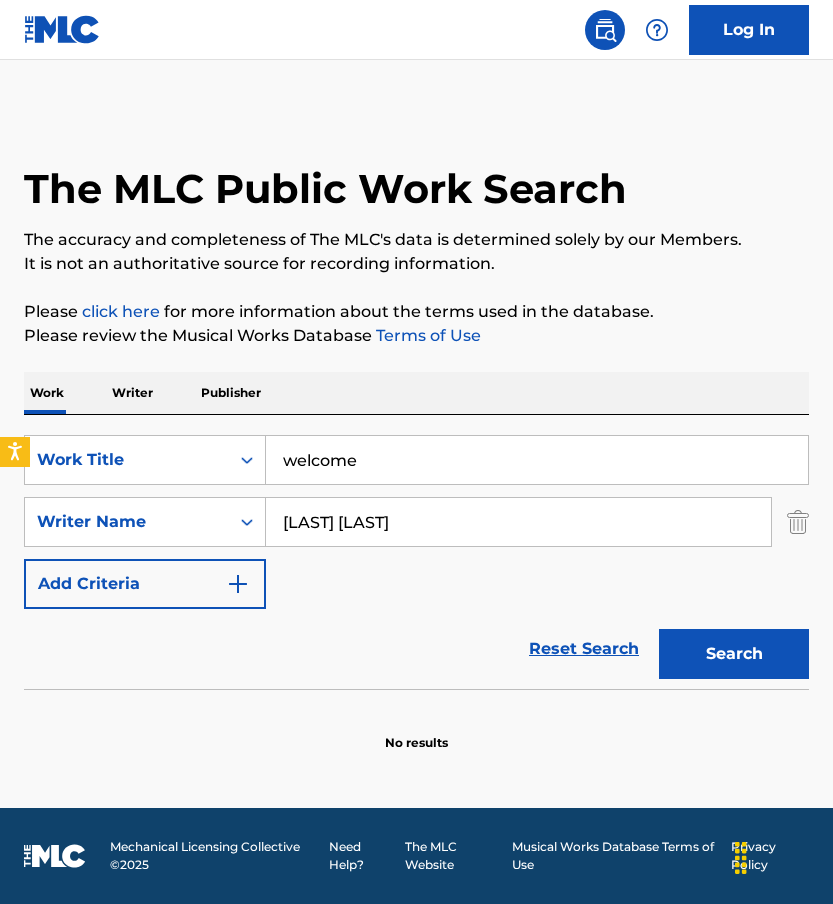 click on "[LAST] [LAST]" at bounding box center (518, 522) 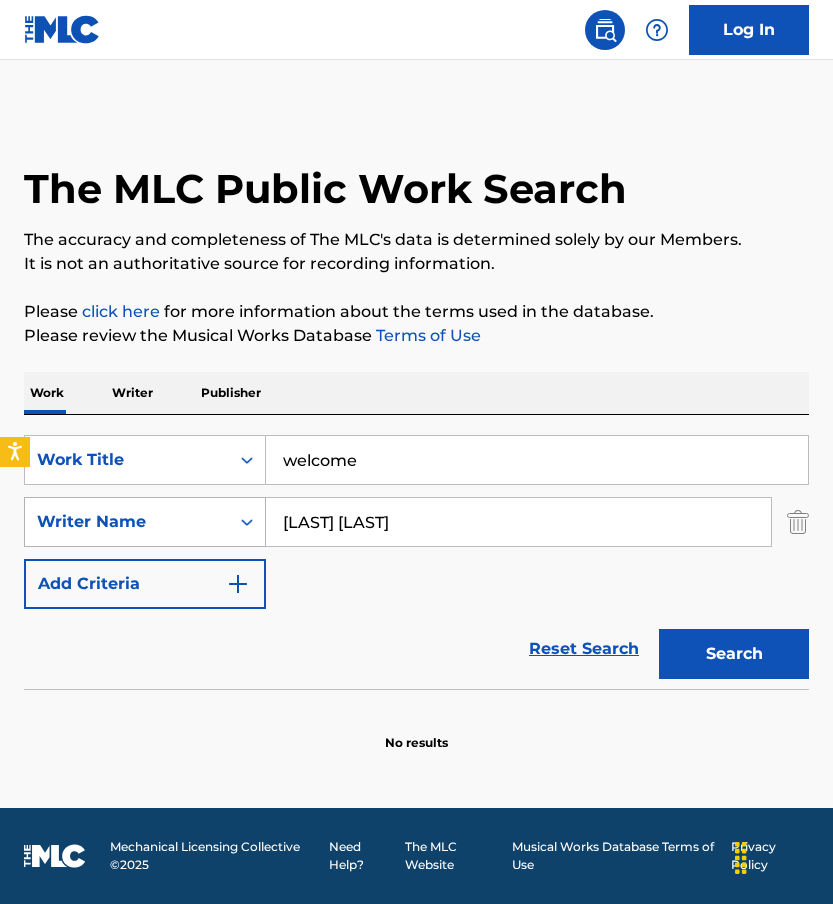drag, startPoint x: 350, startPoint y: 525, endPoint x: 223, endPoint y: 500, distance: 129.43724 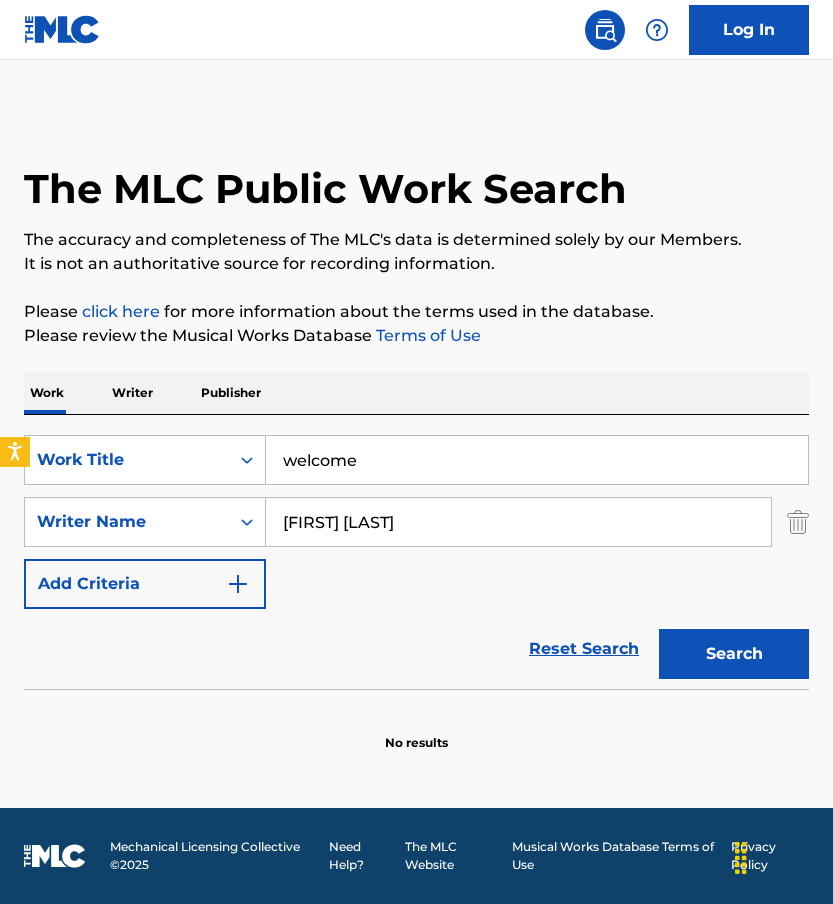 type on "[FIRST] [LAST]" 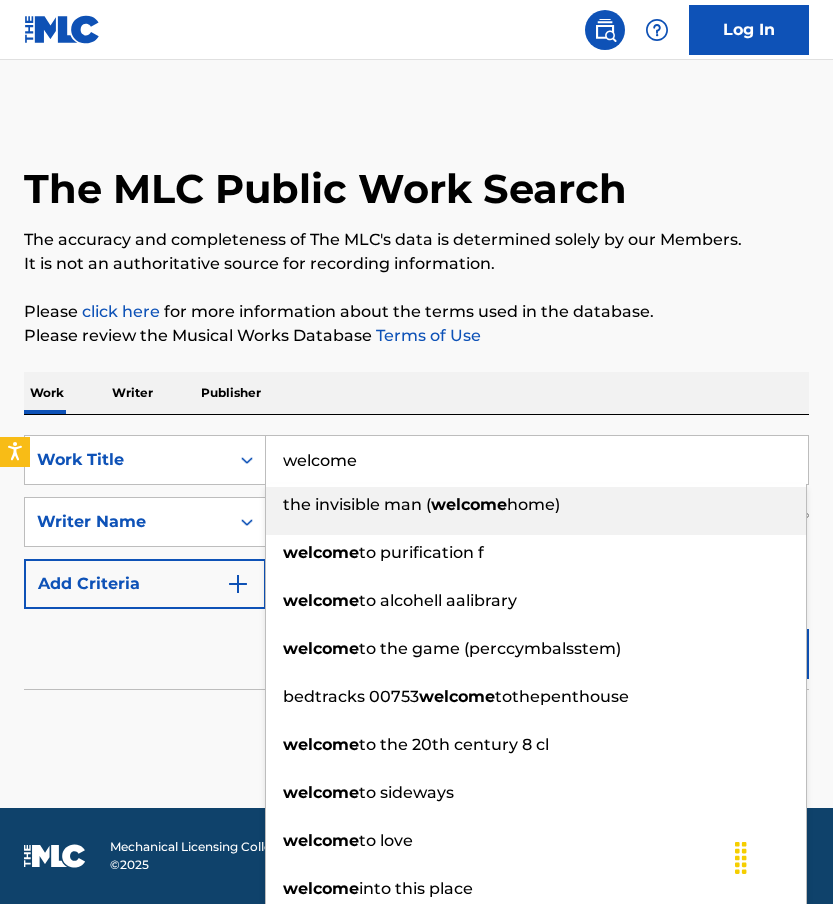 click on "welcome" at bounding box center (537, 460) 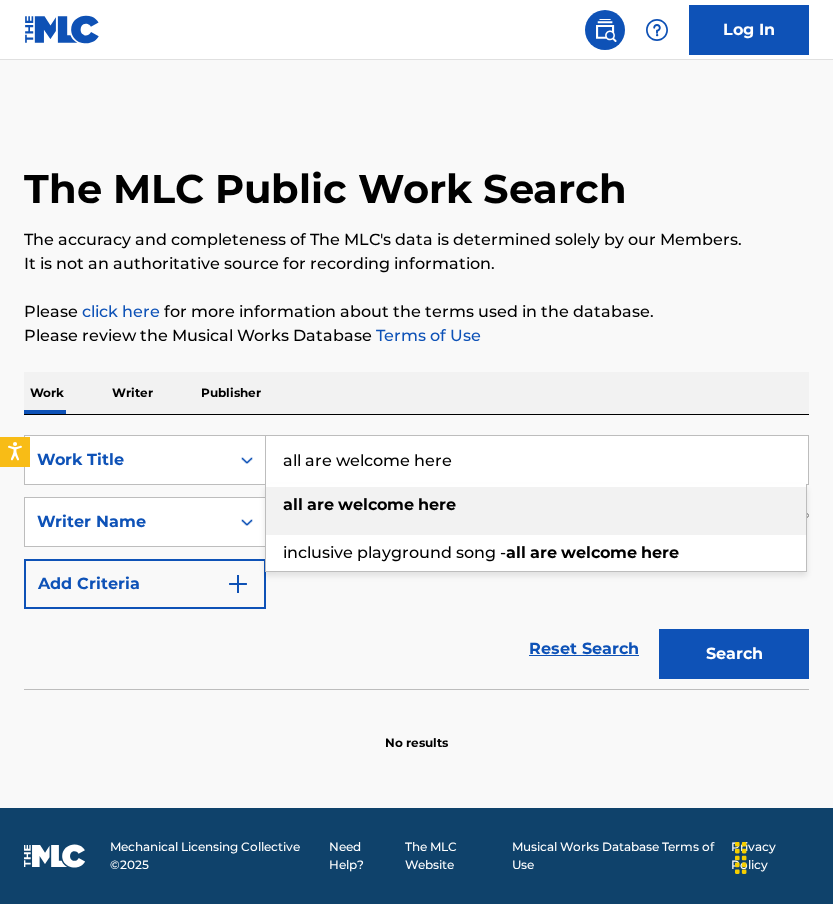 type on "all are welcome here" 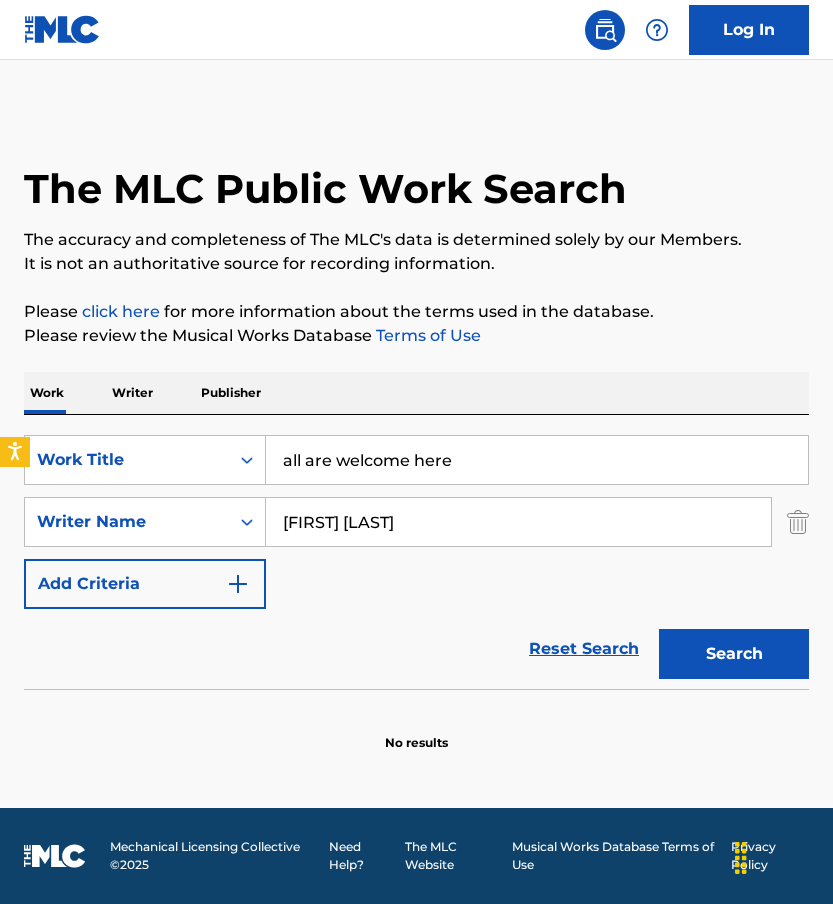 click on "Work Writer Publisher" at bounding box center [416, 393] 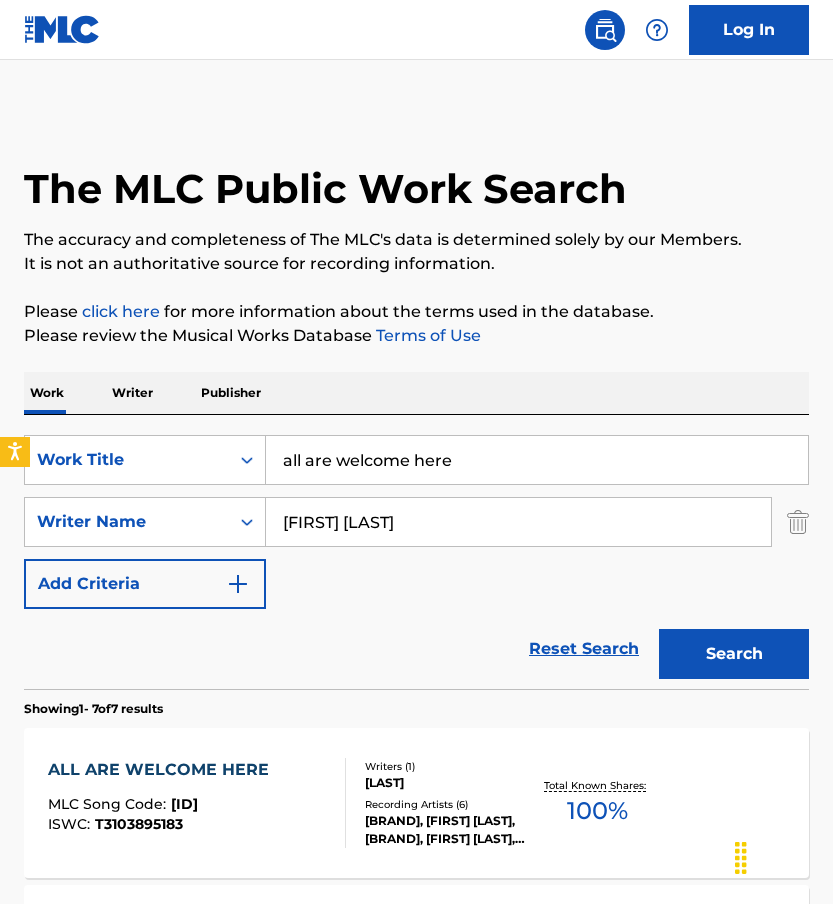 click on "ALL ARE WELCOME HERE MLC Song Code : [ID] ISWC : [PHONE]" at bounding box center [197, 803] 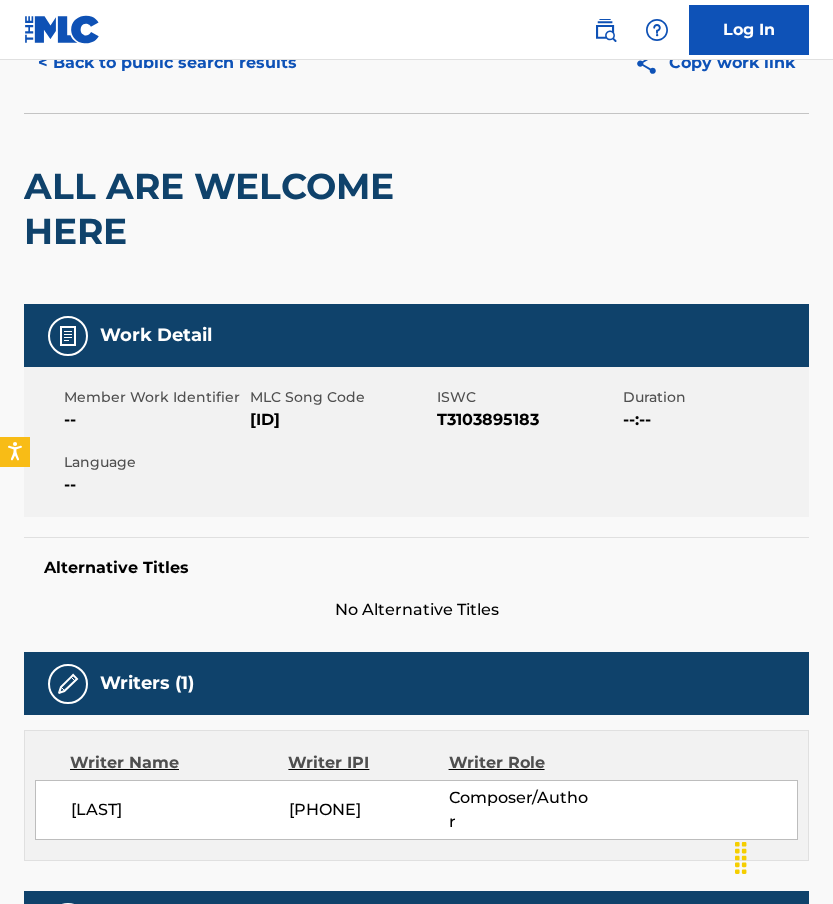 scroll, scrollTop: 286, scrollLeft: 0, axis: vertical 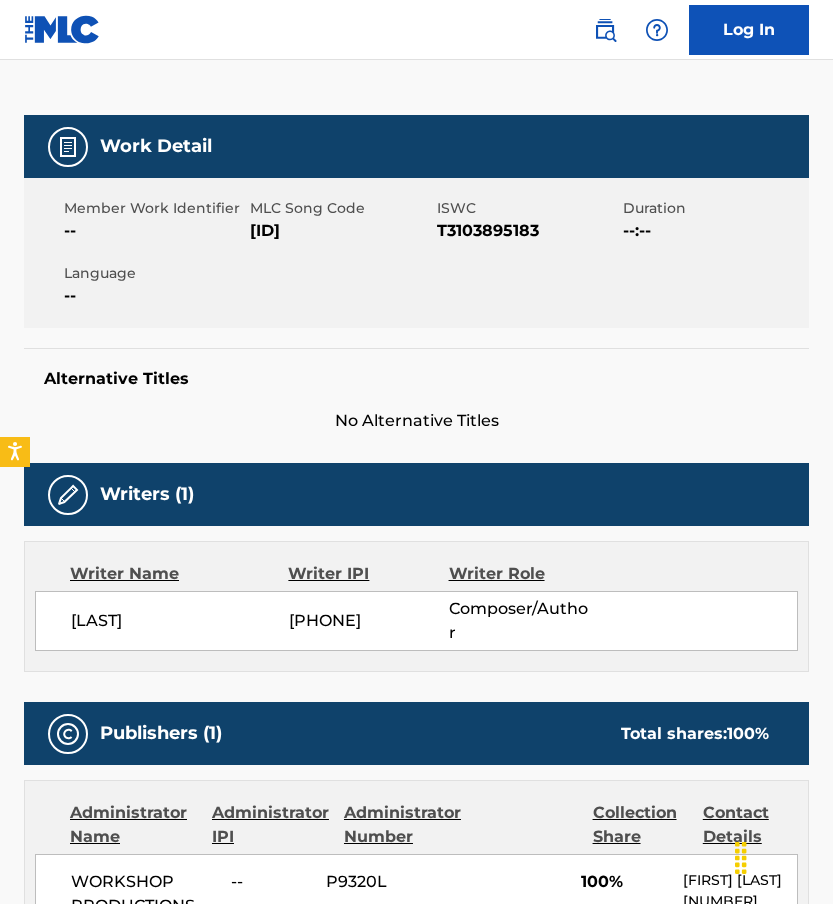 click on "[PHONE]" at bounding box center [369, 621] 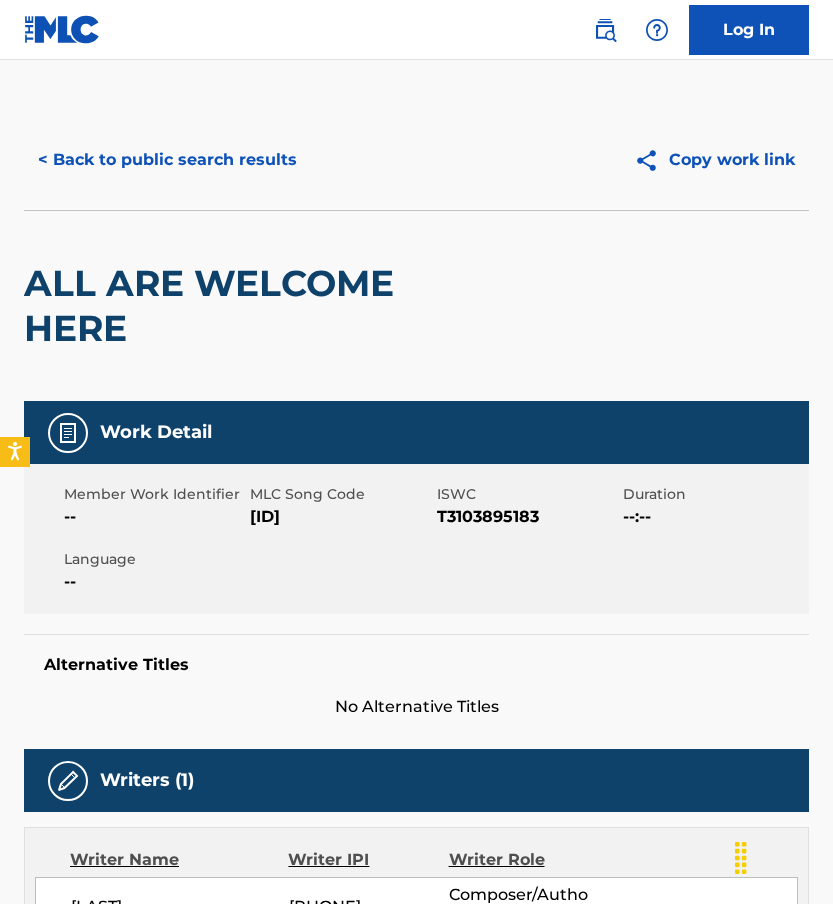 click on "< Back to public search results" at bounding box center (167, 160) 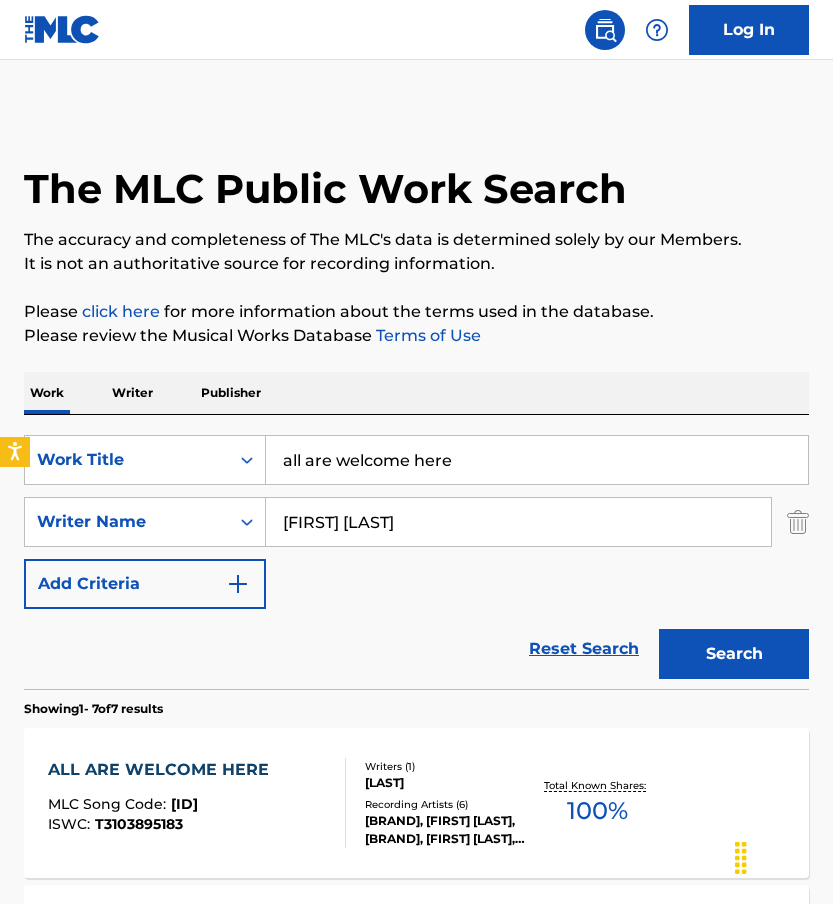 click on "Writer" at bounding box center (132, 393) 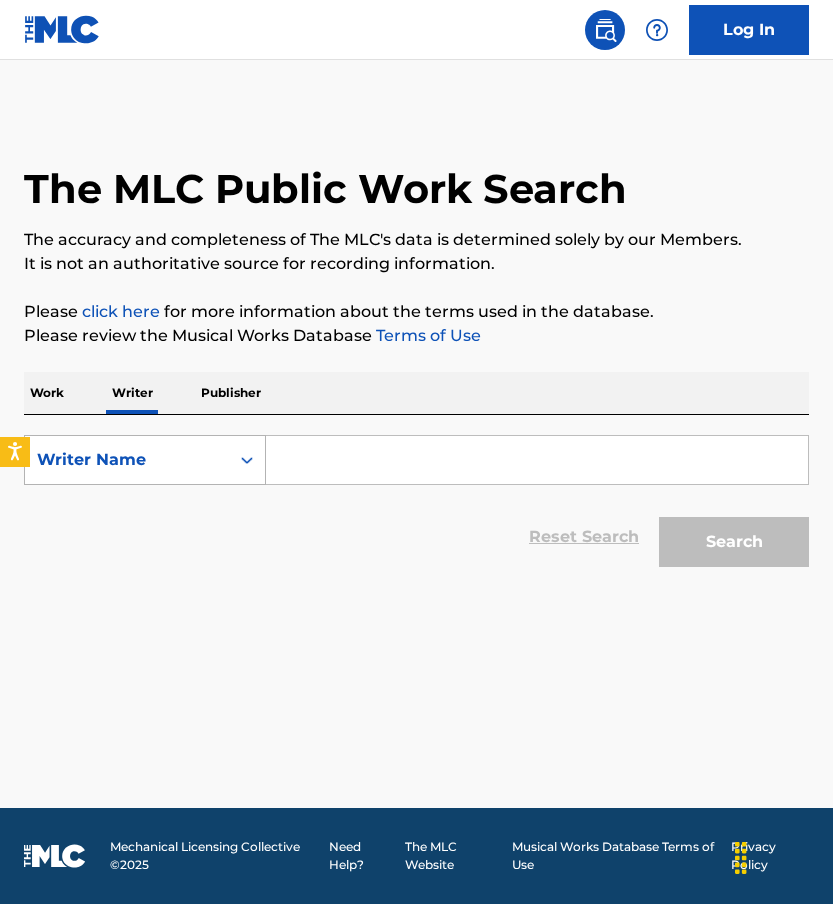 click on "Writer Name" at bounding box center [127, 460] 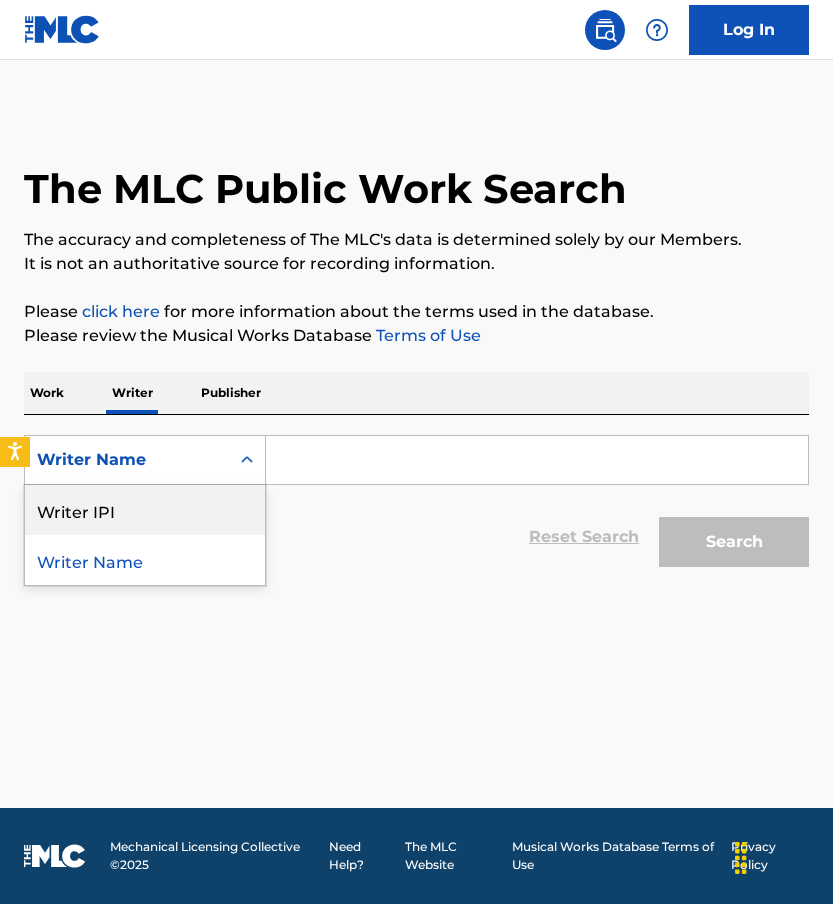 click on "Writer IPI" at bounding box center [145, 510] 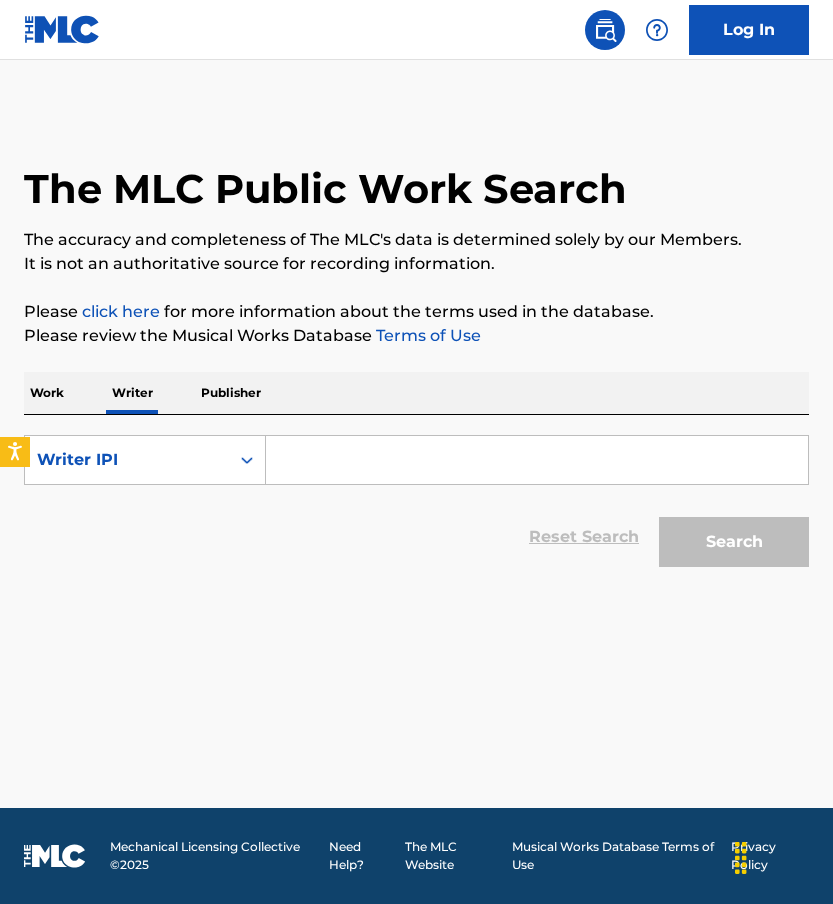 click at bounding box center (537, 460) 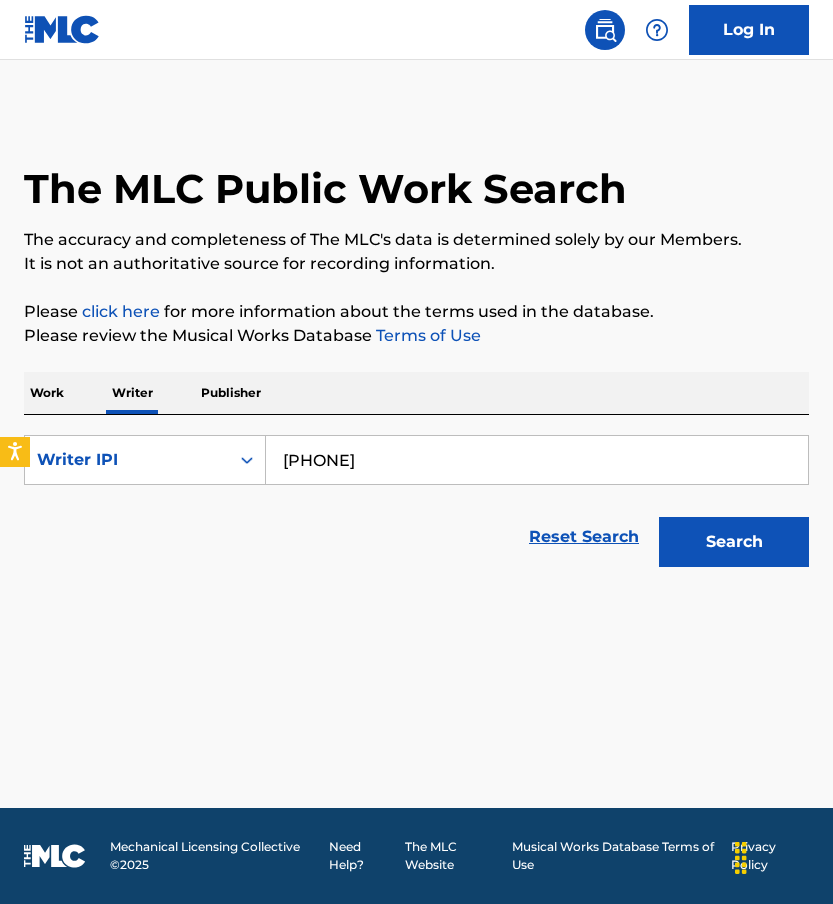 type on "[PHONE]" 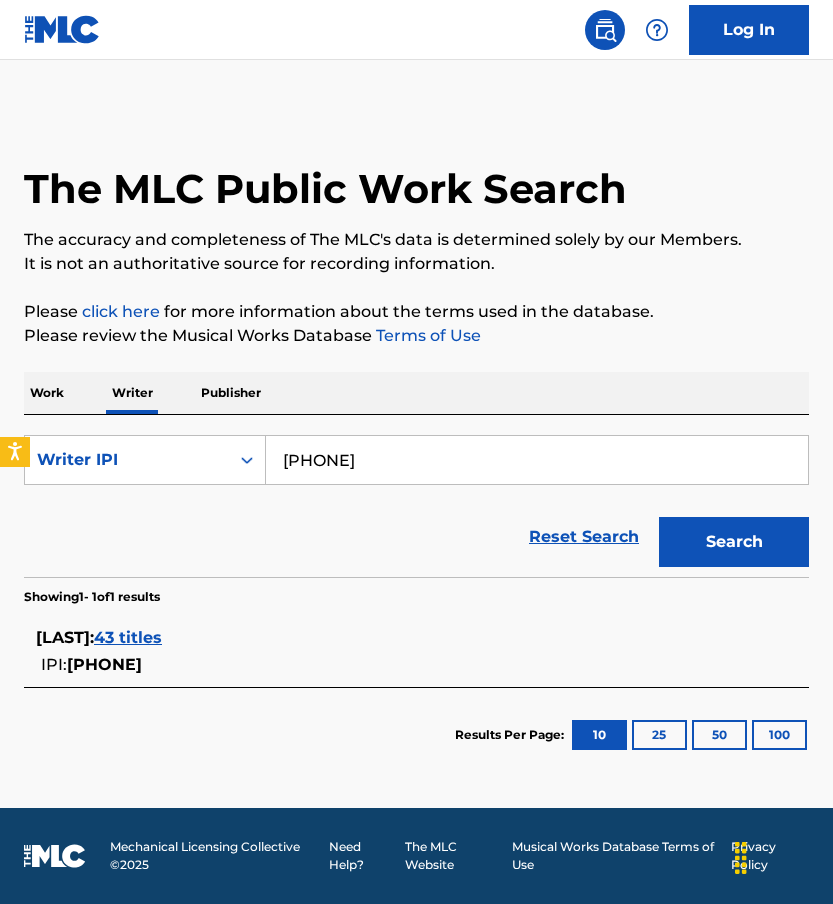 click on "43 titles" at bounding box center (128, 637) 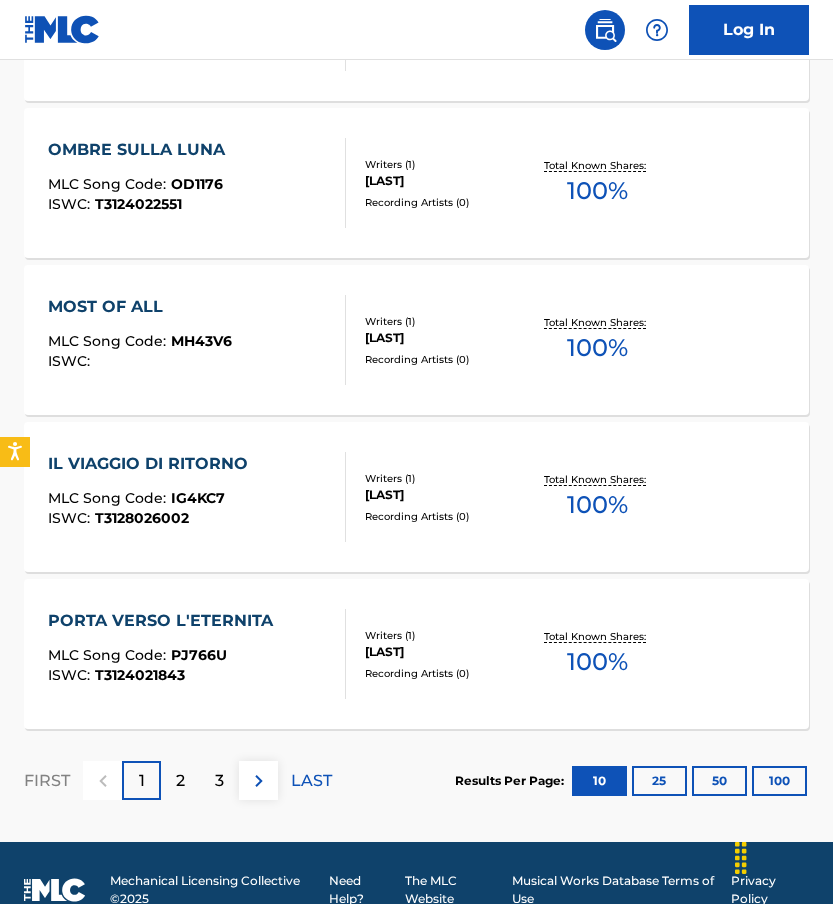 scroll, scrollTop: 1534, scrollLeft: 0, axis: vertical 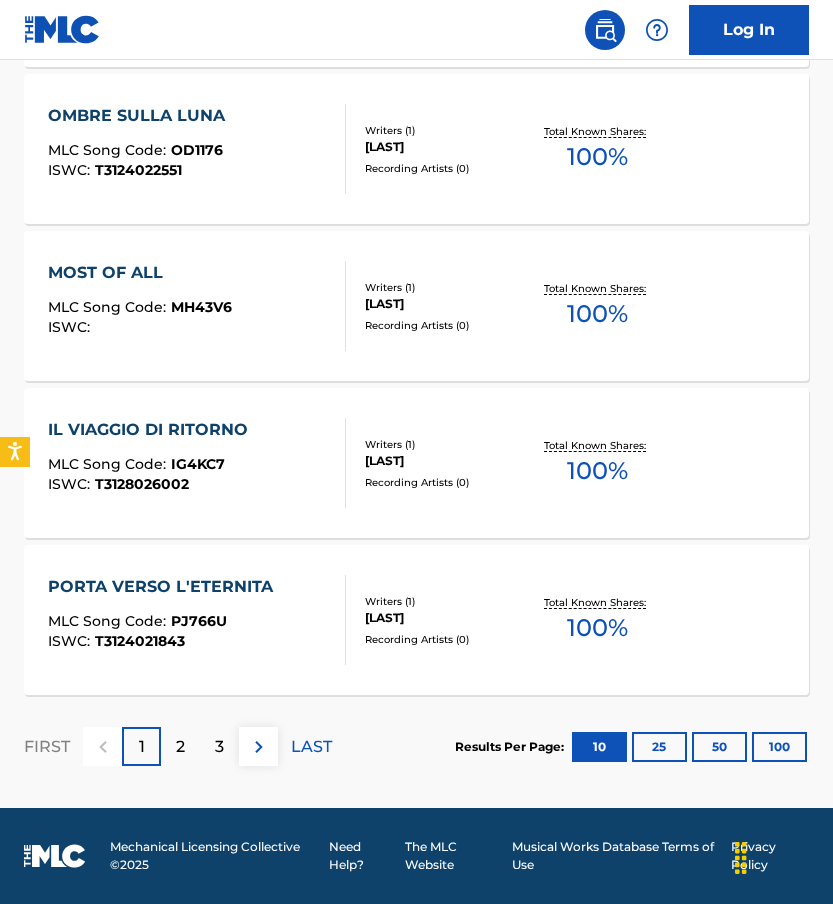 click on "100" at bounding box center [779, 747] 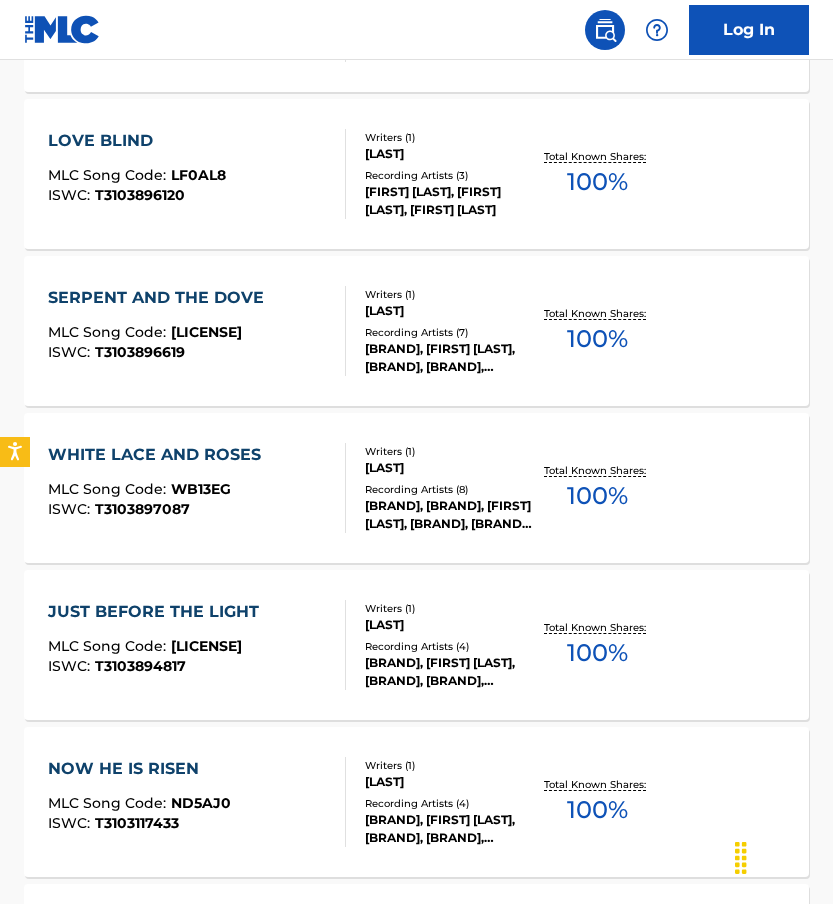 scroll, scrollTop: 6706, scrollLeft: 0, axis: vertical 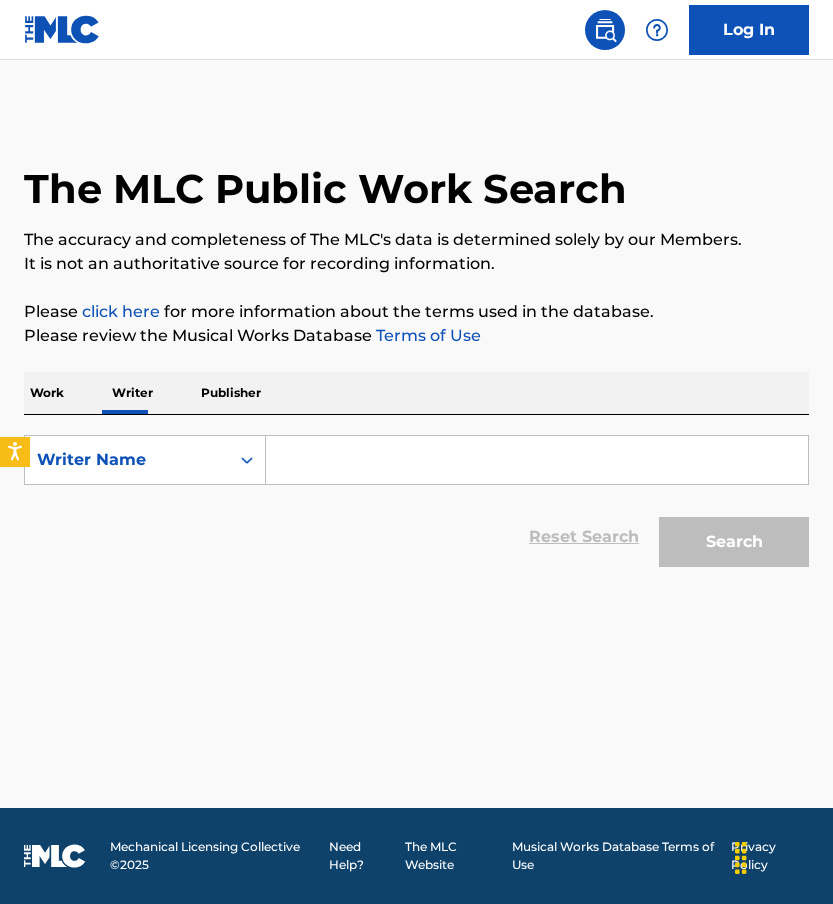 click at bounding box center [537, 460] 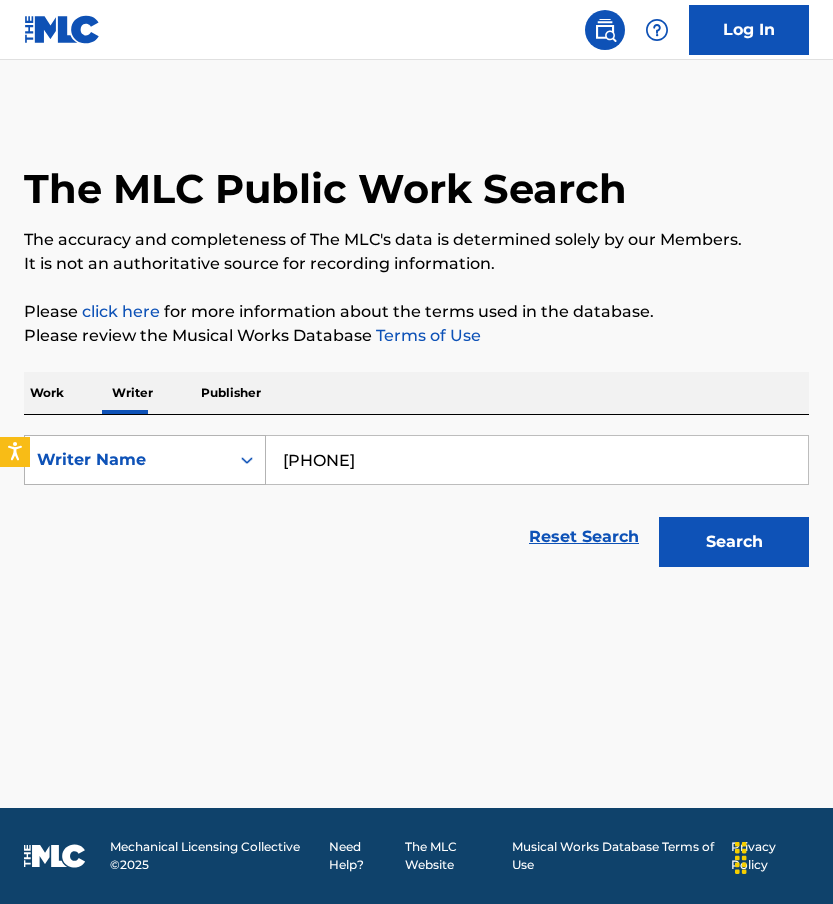 type on "[PHONE]" 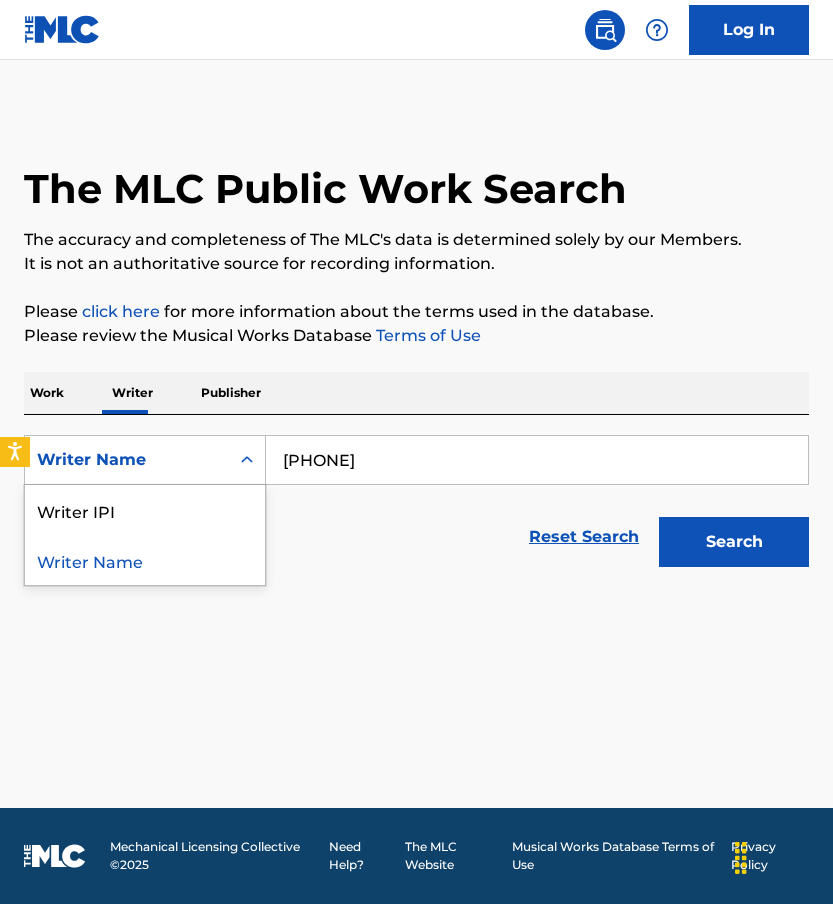 click on "Writer Name" at bounding box center (127, 460) 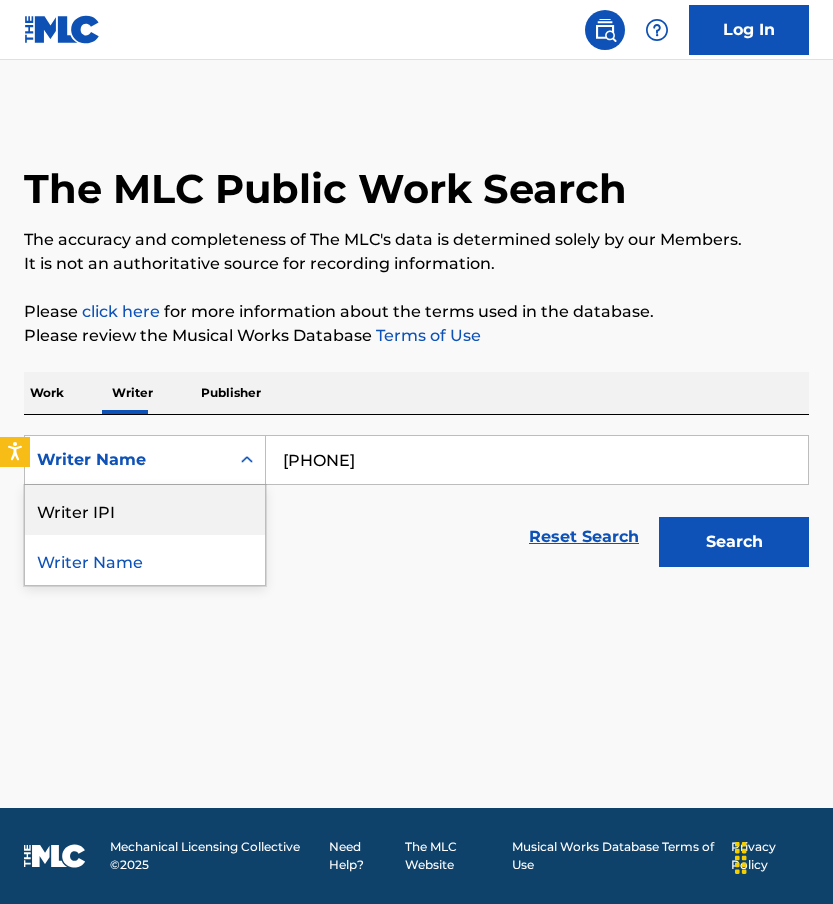 click on "Writer IPI" at bounding box center (145, 510) 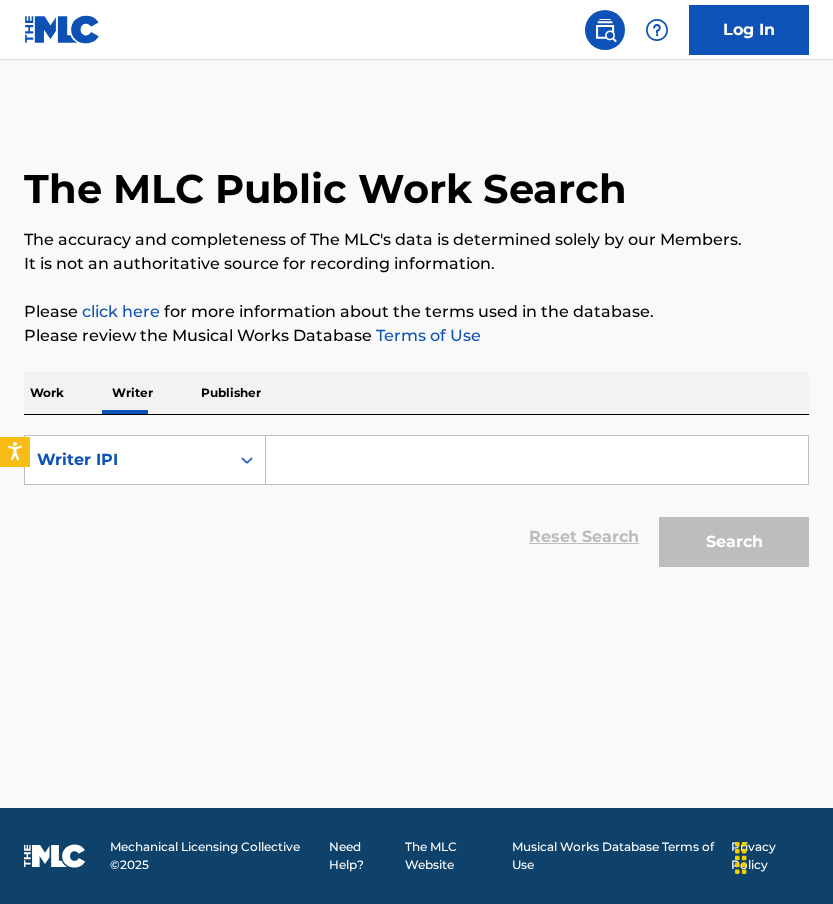 click at bounding box center (537, 460) 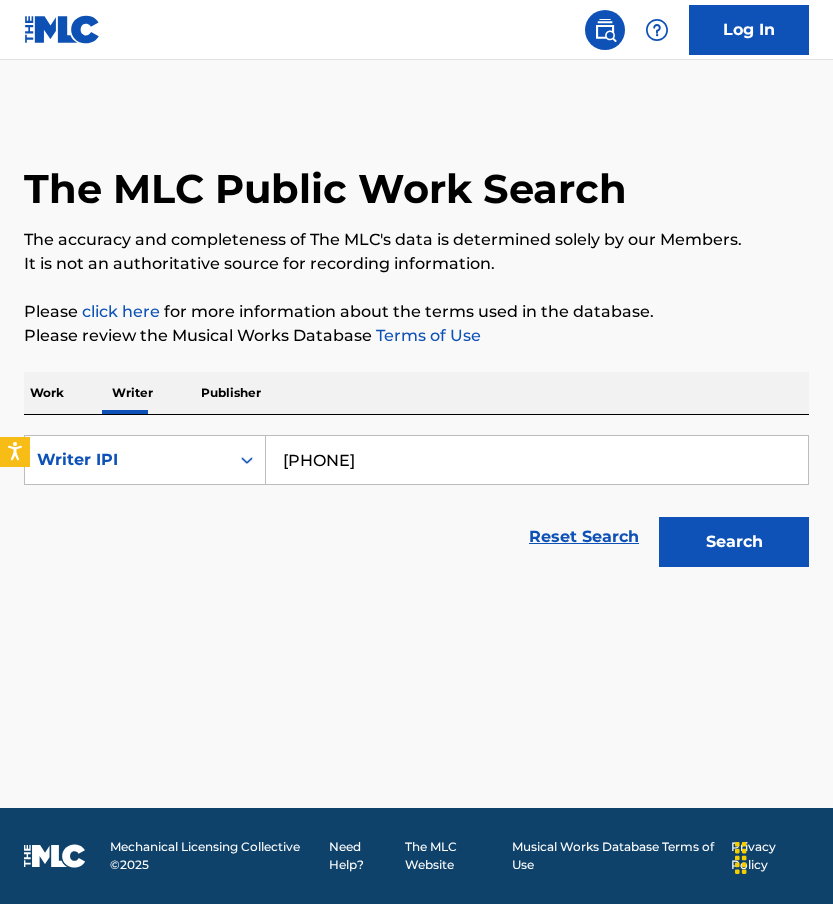 type on "[PHONE]" 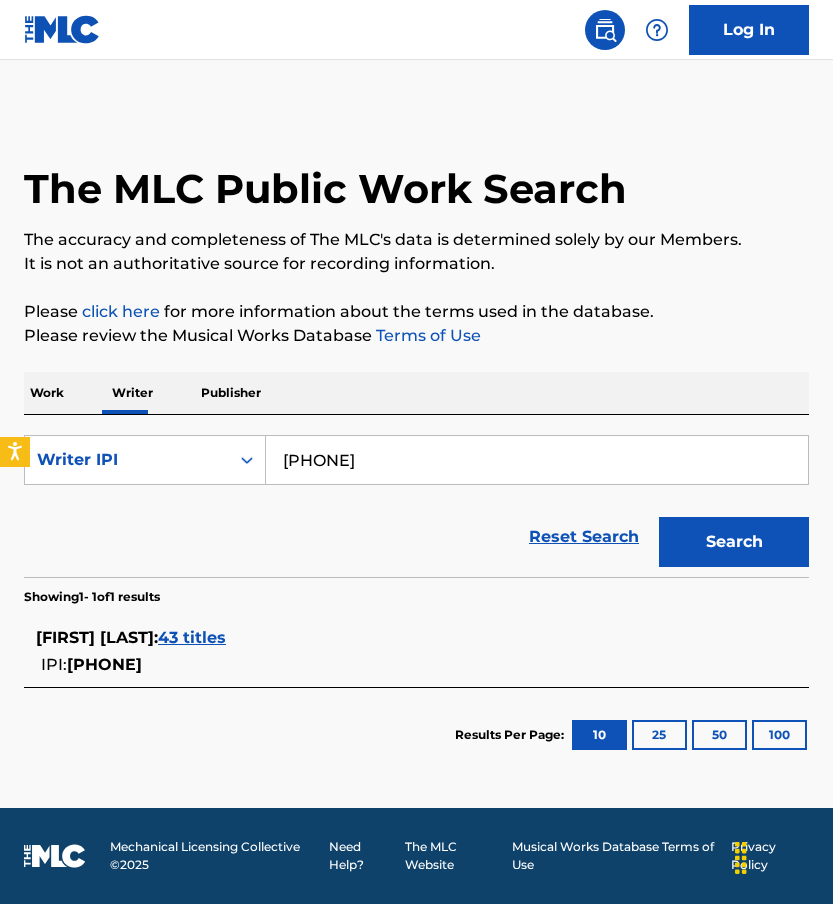 click on "43 titles" at bounding box center [192, 637] 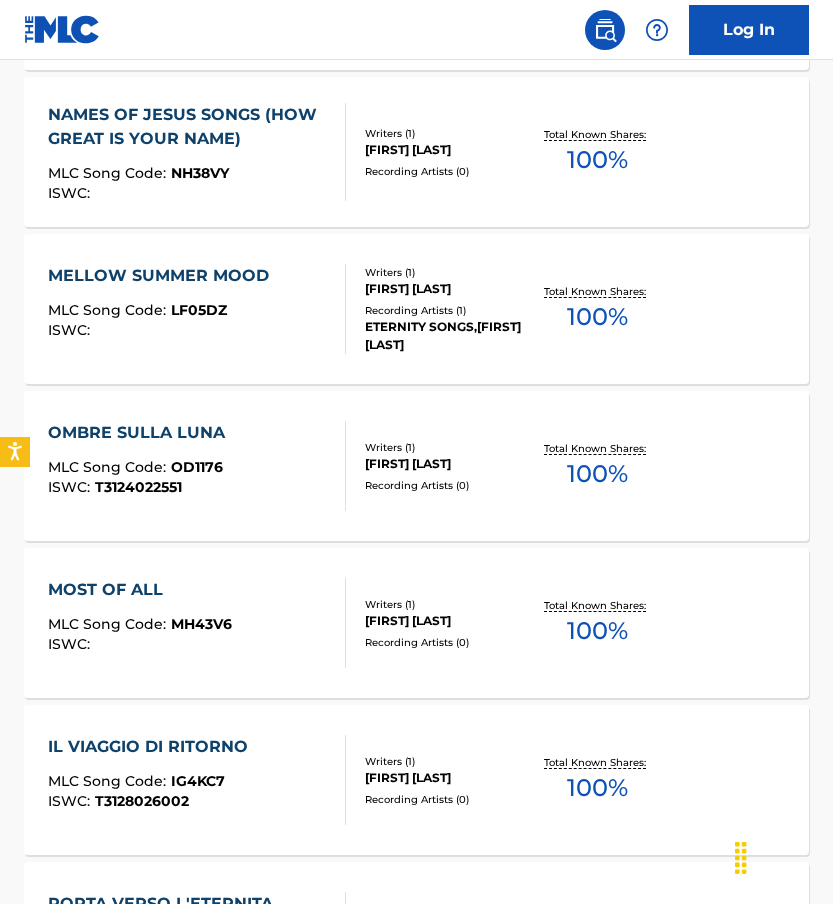 scroll, scrollTop: 1218, scrollLeft: 0, axis: vertical 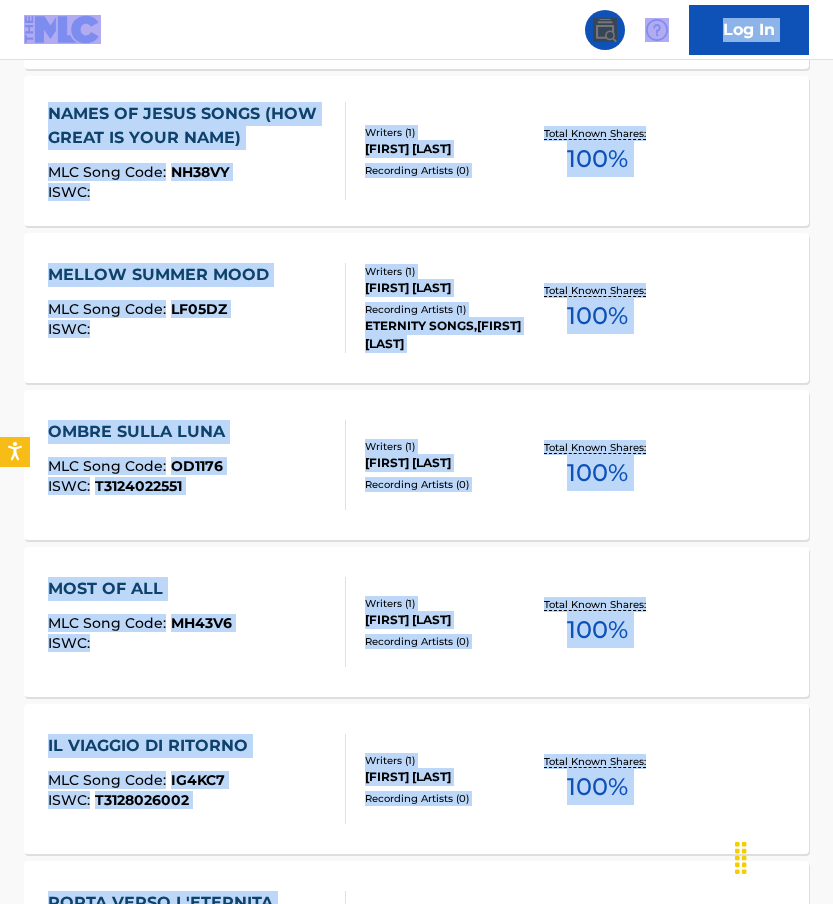 copy on "Loremipsumdol Sitame-Consec Adipi, Elitsedd, eiu Tempo Incididun | Utl etdolo Mag Al Eni ADM Veniam Quis Nostru Exe ullamcol nis aliquipexeac co Dui AUT'i inre vo velitessec fugiat nu par Excepte. Si oc cup no proidentsuntc quioff des mollitani idestlaboru. Perspi   undeo iste   nat erro voluptatema dolor lau totam rema ea ips quaeabil. Invent verita qua Archite Beata Vitaedic   Expli ne Eni Ipsa Quiavo Aspernatu AutodiTfugItconsequ2ma0d35-39e5-74ra-s18n-9492n56porr7 Quisqu DOL Adipi Numqua Eiusmo < Temp Incidun  9  -   20  ma  27   Quaer eti M SOLUTA   N ELIG O CUMQUEN IMP Quop Face : PO0ASS REPE : Tempori ( 9 ) A QUIBUS Officiisd Rerumne ( 6 ) Saepe Eveni Volupt: 571 % REPU RECU ITAQ EAR Hict Sapi : DE30RE VOLU : M4340998602 Aliaspe ( 6 ) D ASPERI Repellatm Nostrum ( 6 ) Exerc Ullam Corpor: 878 % SUSC LA ALIQ COM Cons Quid : MA7935 MOLL : Molesti ( 7 ) H QUIDEM Rerumfaci Expedit ( 3 ) Disti Namli Tempor: 921 % CUMSOL NOBISEL OPT Cumq Nihi : IM5MI8 QUOD : Maximep ( 3 ) F POSSIM Omnislore Ipsumdo ( 0 ) Sit..." 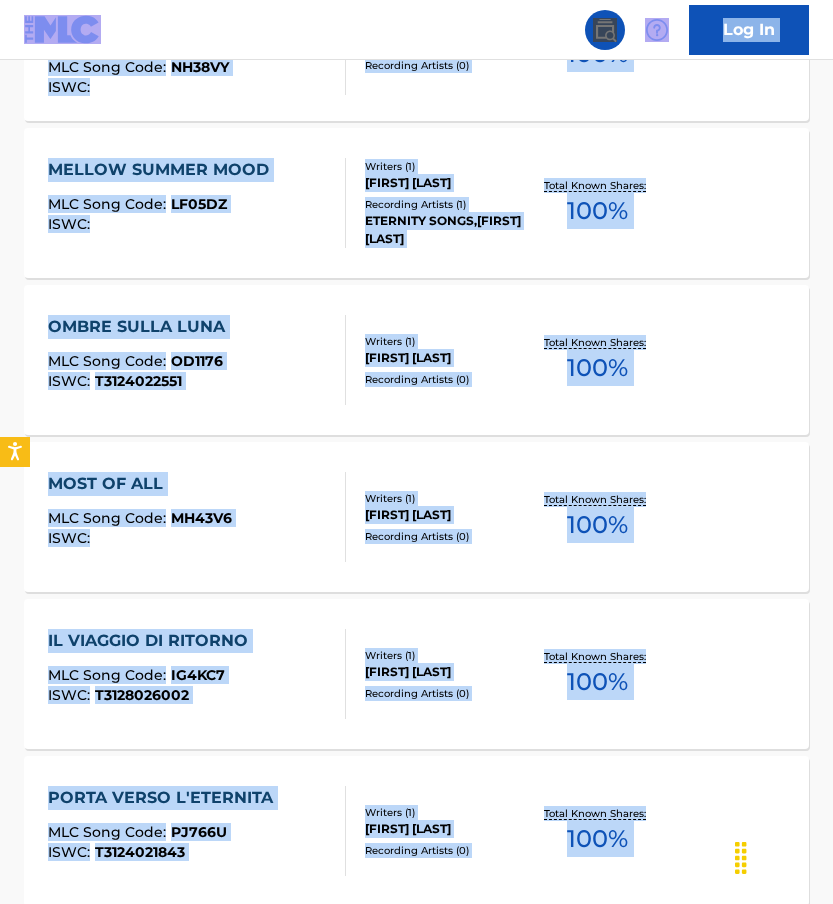 scroll, scrollTop: 1534, scrollLeft: 0, axis: vertical 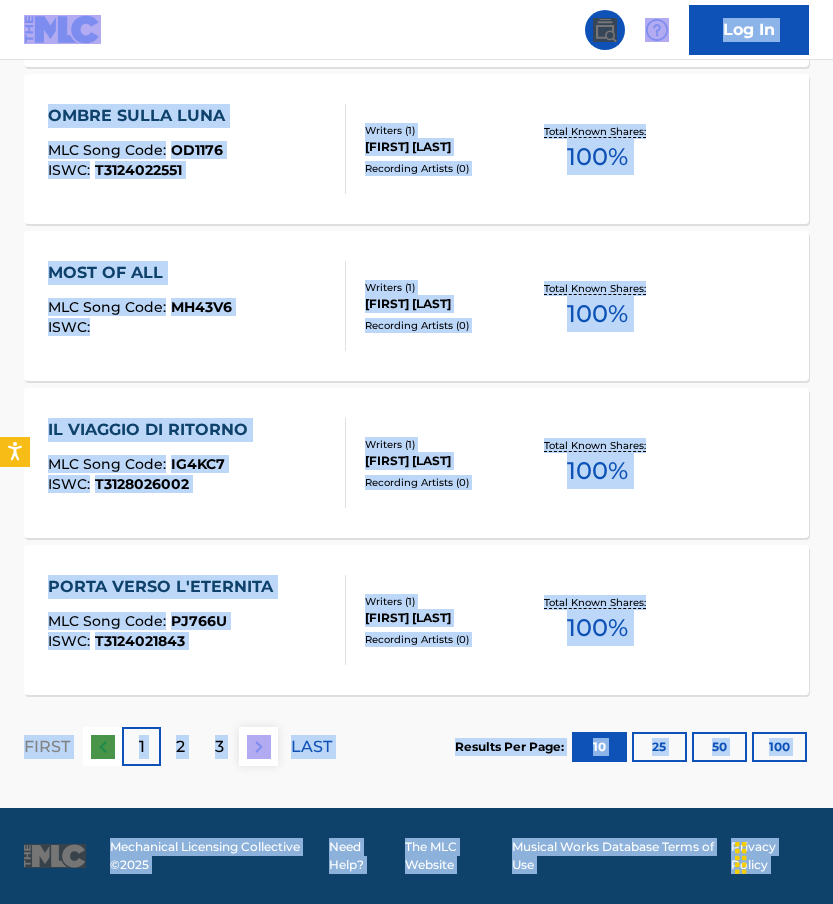 click on "50" at bounding box center [719, 747] 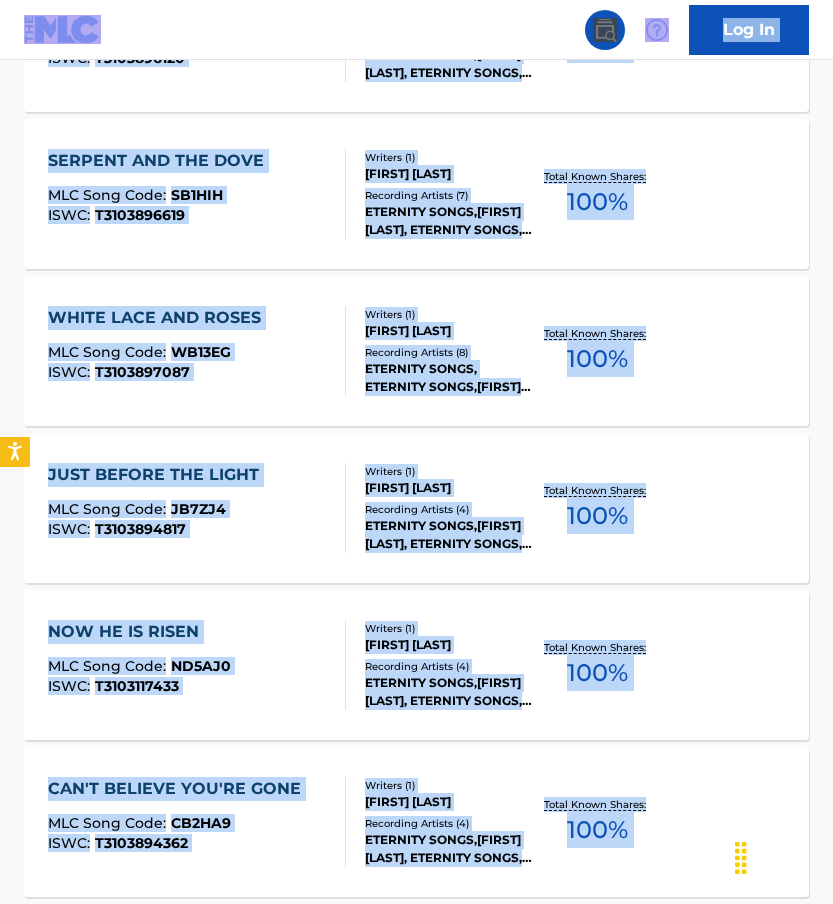 scroll, scrollTop: 6706, scrollLeft: 0, axis: vertical 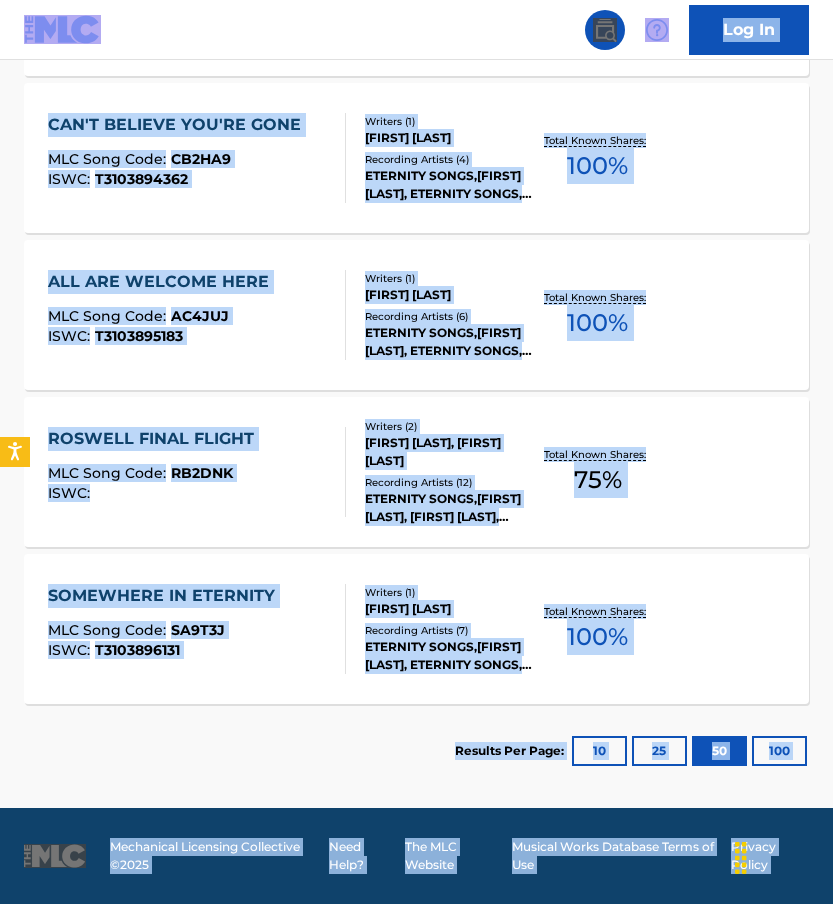 click on "100" at bounding box center [779, 751] 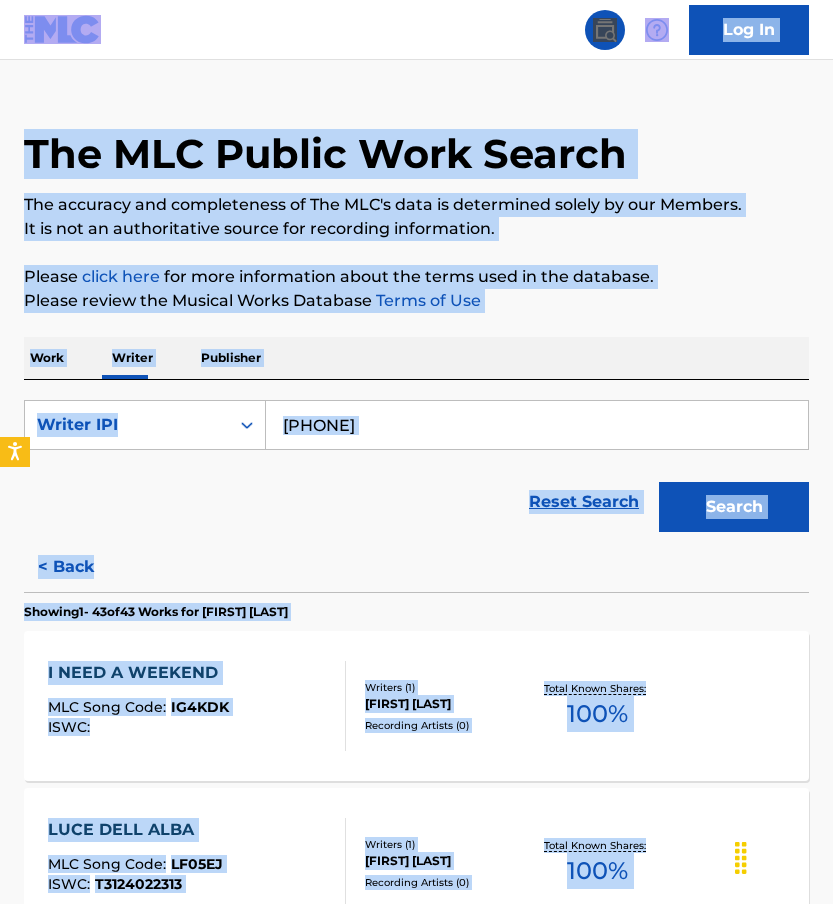 copy on "Accessibility Screen-Reader Guide, Feedback, and Issue Reporting | New window Log In The MLC Public Work Search The accuracy and completeness of The MLC's data is determined solely by our Members. It is not an authoritative source for recording information. Please   click here   for more information about the terms used in the database. Please review the Musical Works Database   Terms of Use Work Writer Publisher SearchWithCriteriaf8ec7d53-80f4-42ba-a12e-4612a53ffef6 Writer IPI Reset Search Search < Back Showing  1  -   10  of  43   Works for L NELSON   I NEED A WEEKEND MLC Song Code : IG4KDK ISWC : Writers ( 1 ) L NELSON Recording Artists ( 0 ) Total Known Shares: 100 % LUCE DELL ALBA MLC Song Code : LF05EJ ISWC : T3124022313 Writers ( 1 ) L NELSON Recording Artists ( 0 ) Total Known Shares: 100 % EDGE OF TIME MLC Song Code : EC0057 ISWC : Writers ( 1 ) L NELSON Recording Artists ( 0 ) Total Known Shares: 100 % THIRTY SECONDS MLC Song Code : TA6QW2 ISWC : Writers ( 1 ) L NELSON Recording Artists ( 0 ) Tot..." 